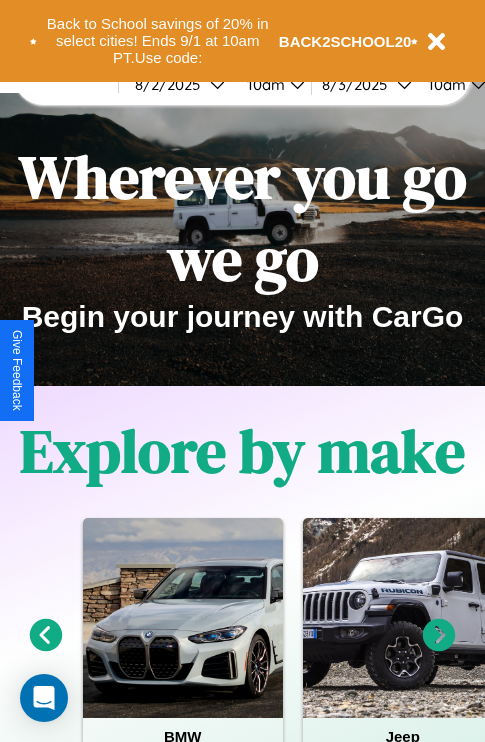 scroll, scrollTop: 0, scrollLeft: 0, axis: both 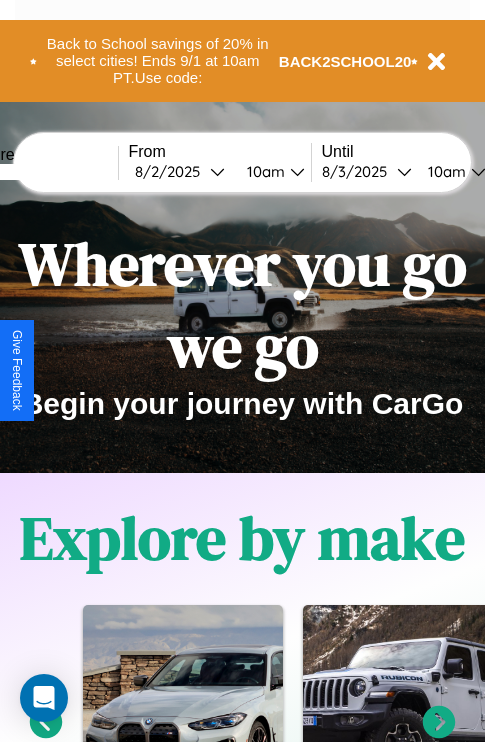 click at bounding box center (43, 172) 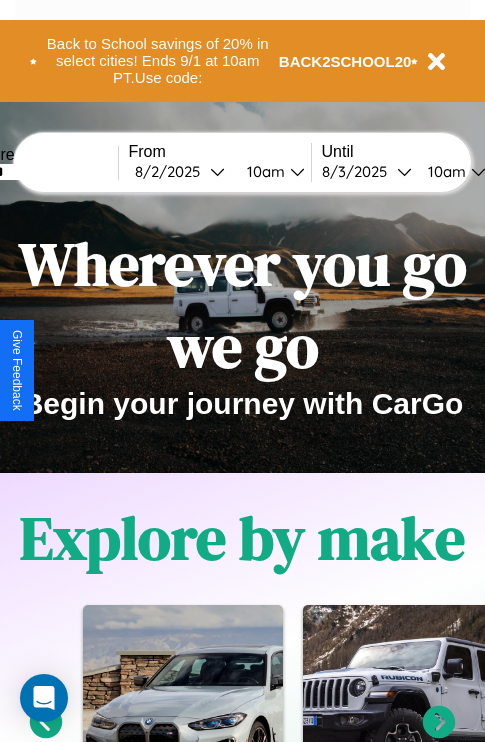 type on "******" 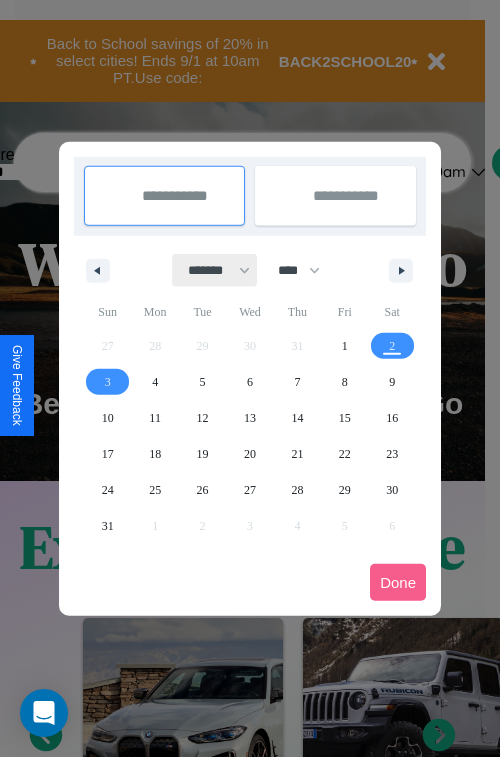 click on "******* ******** ***** ***** *** **** **** ****** ********* ******* ******** ********" at bounding box center (215, 270) 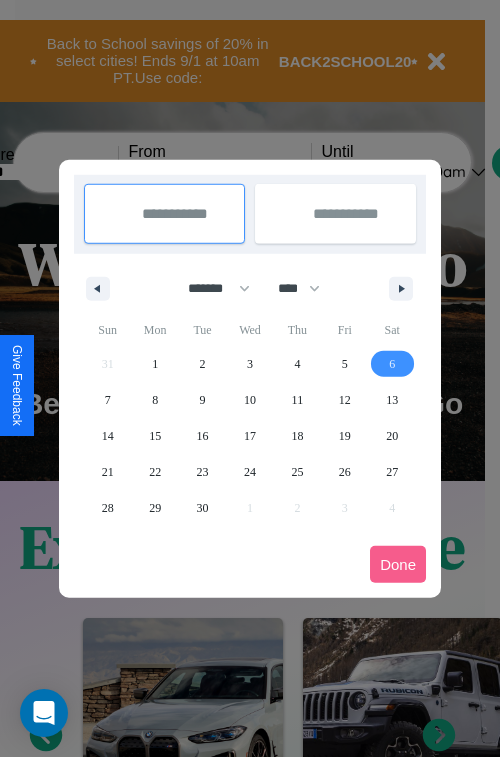 click on "6" at bounding box center [392, 364] 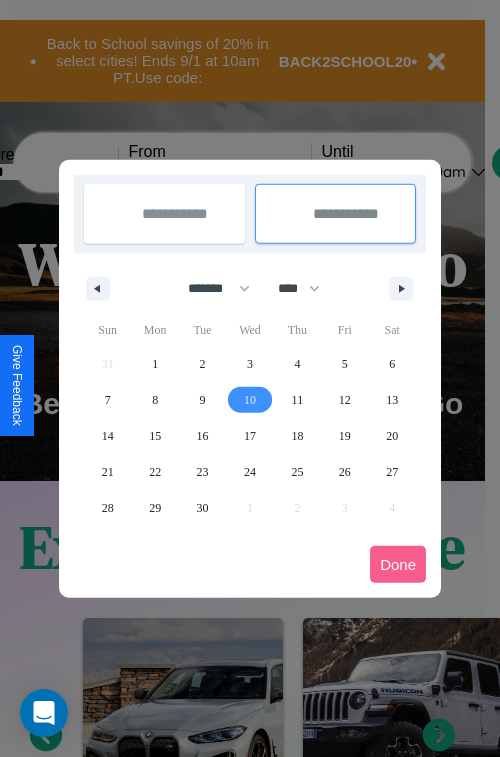 click on "10" at bounding box center [250, 400] 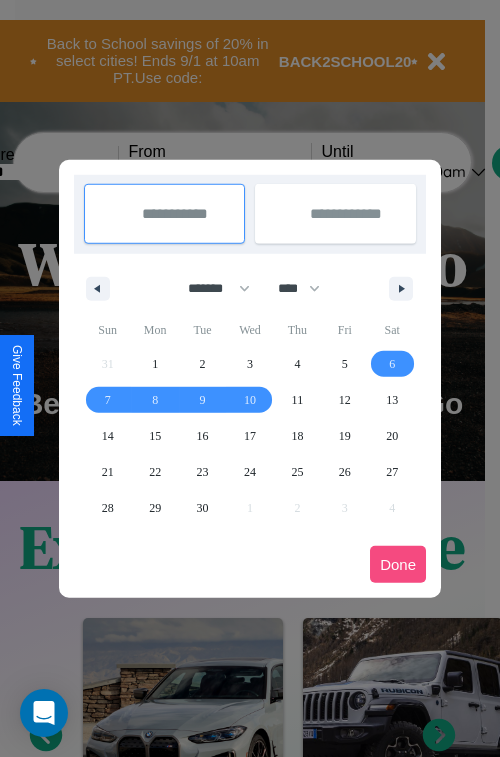 click on "Done" at bounding box center (398, 564) 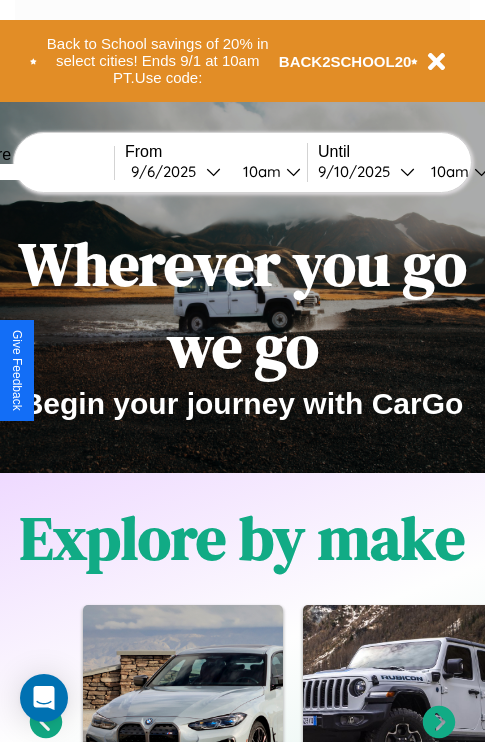 click on "10am" at bounding box center (259, 171) 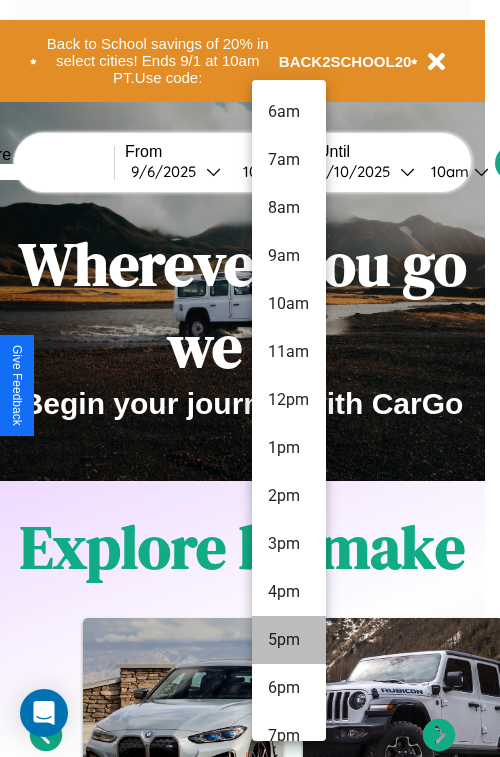 click on "5pm" at bounding box center [289, 640] 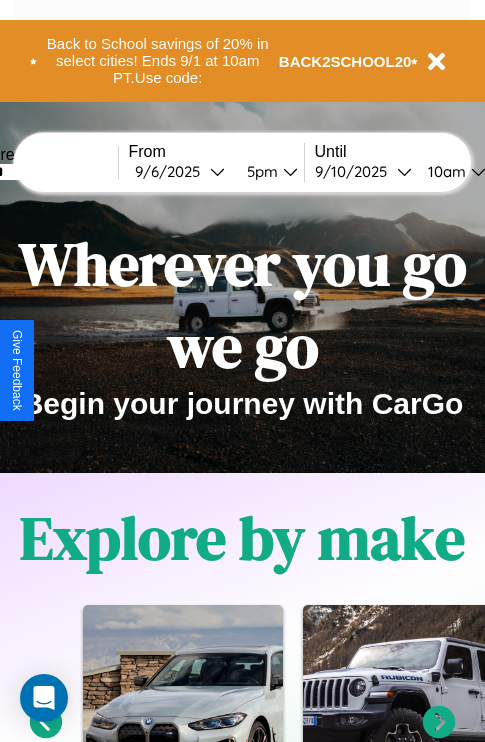 click on "10am" at bounding box center [444, 171] 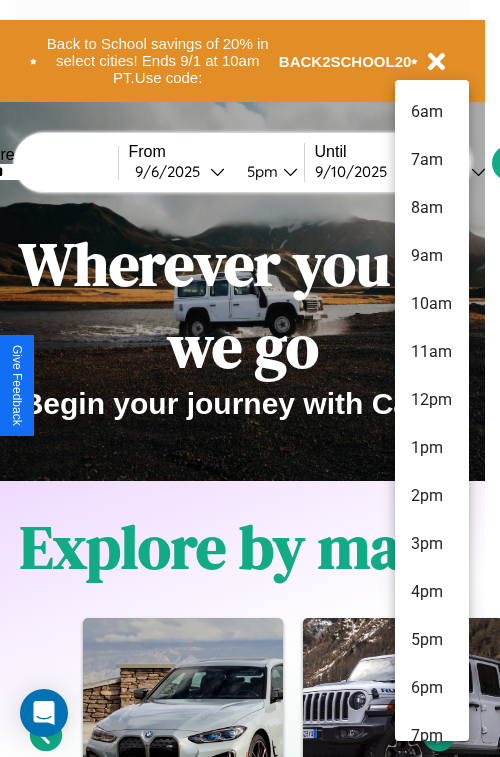 click on "7pm" at bounding box center [432, 736] 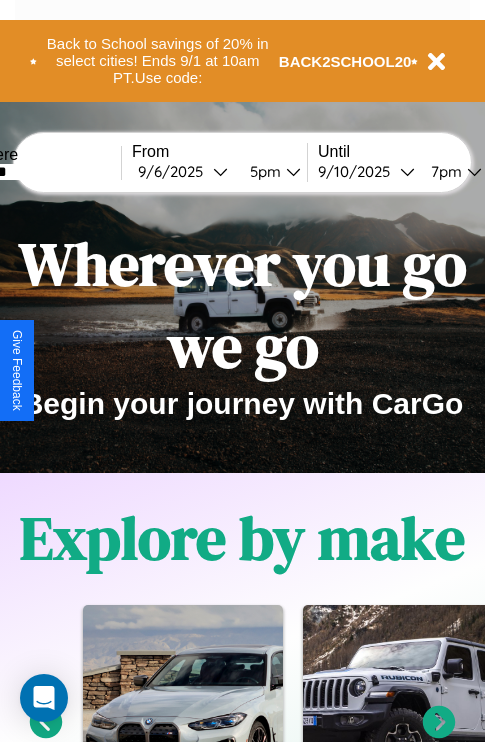 scroll, scrollTop: 0, scrollLeft: 65, axis: horizontal 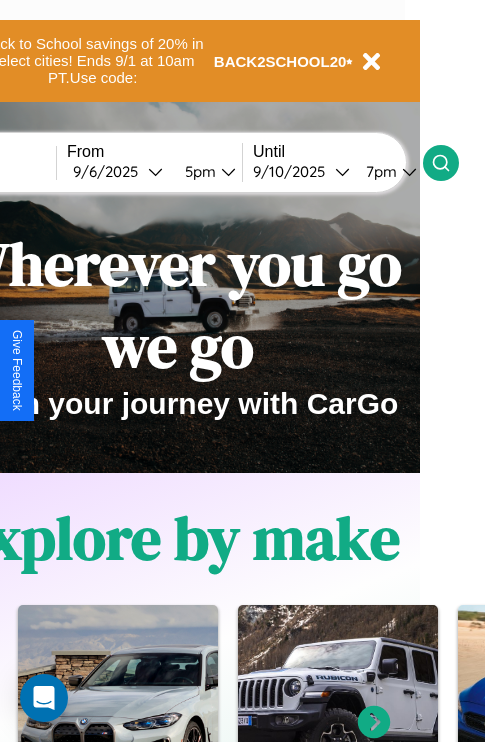 click 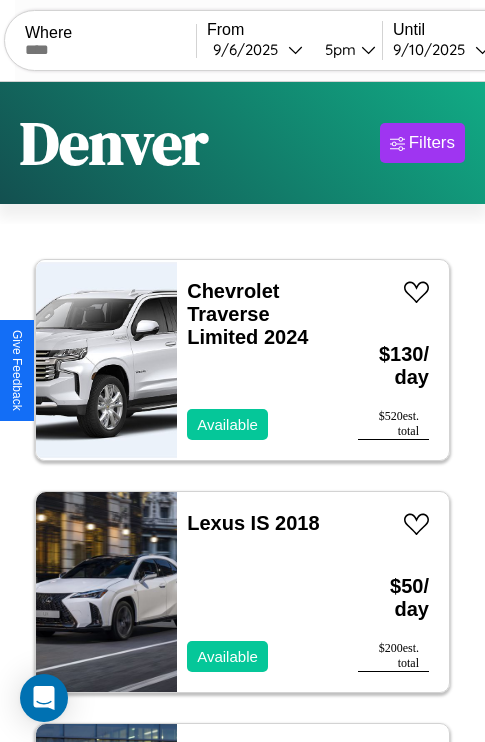 scroll, scrollTop: 95, scrollLeft: 0, axis: vertical 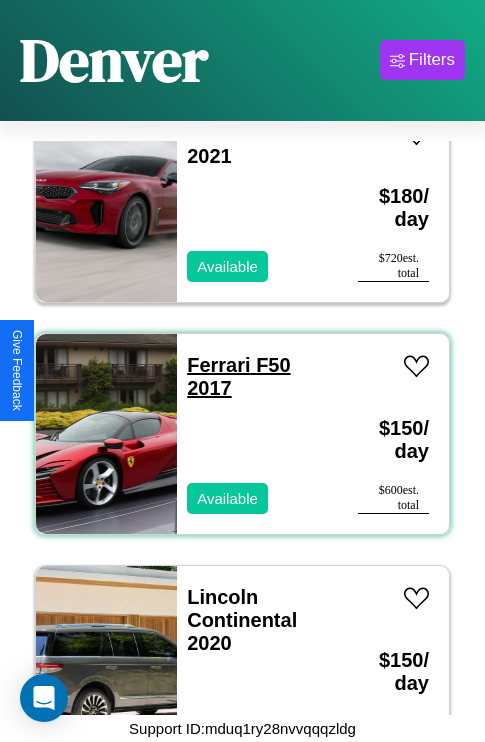 click on "Ferrari   F50   2017" at bounding box center (238, 376) 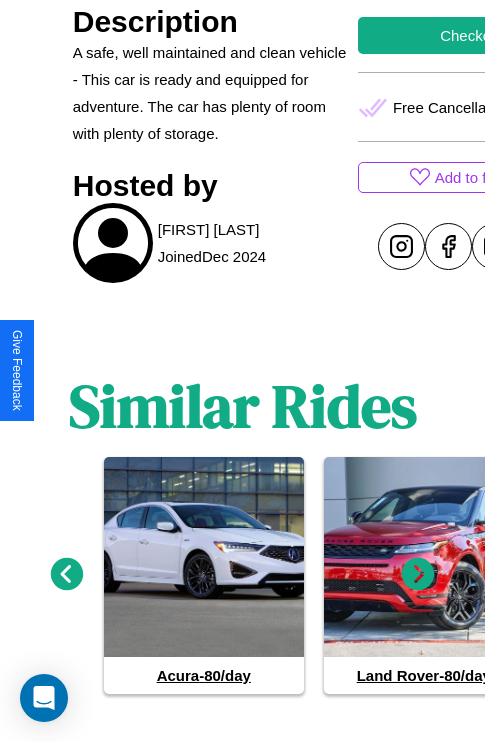 scroll, scrollTop: 827, scrollLeft: 0, axis: vertical 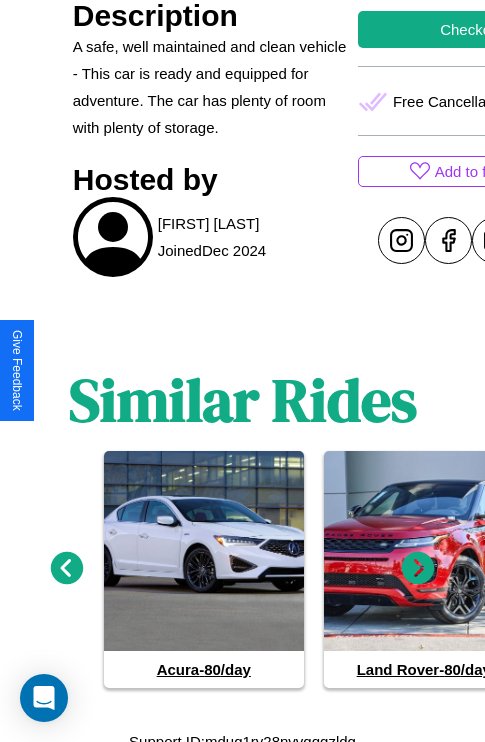 click 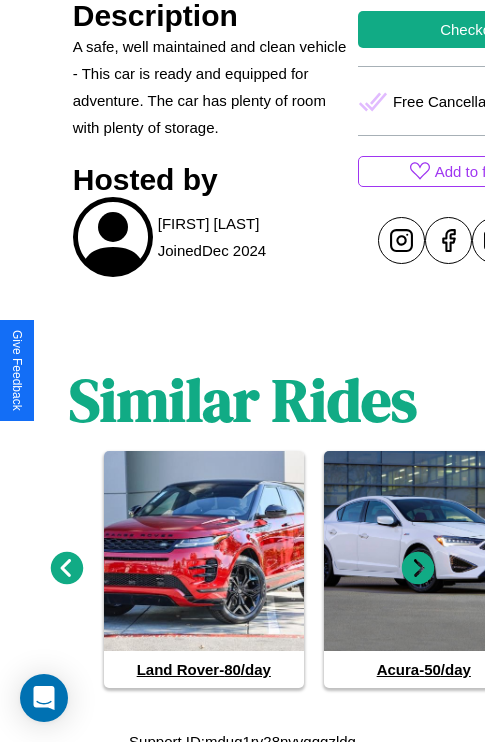 click 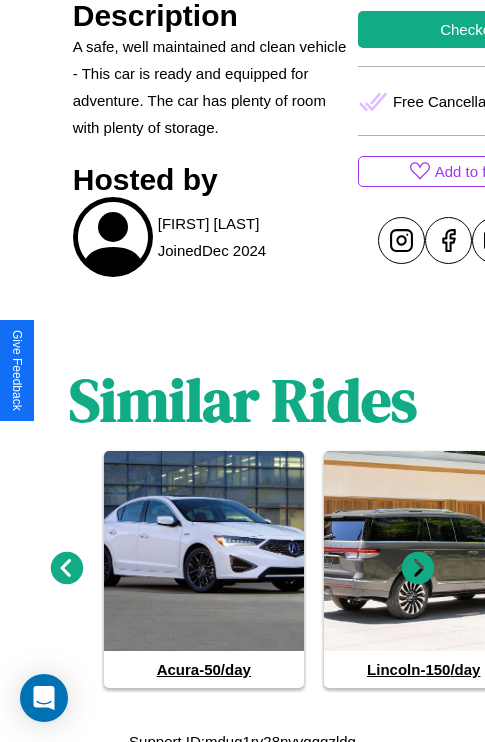 click 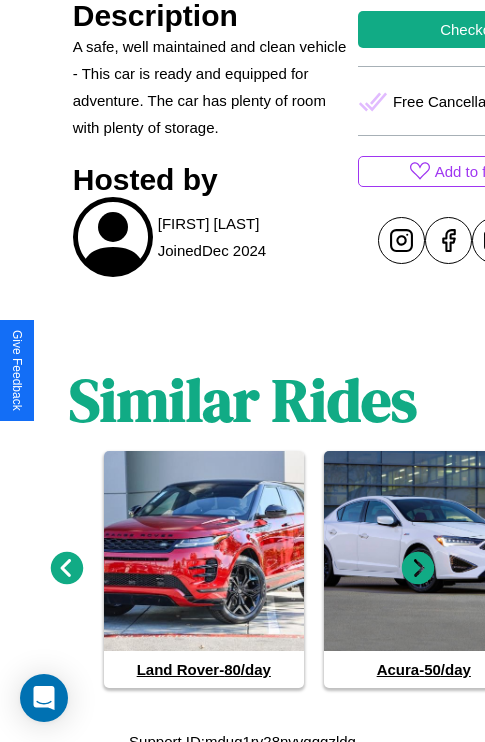 click 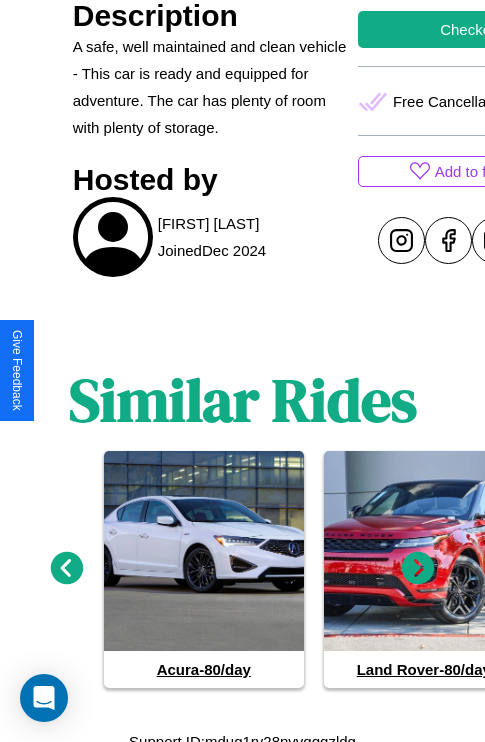 click 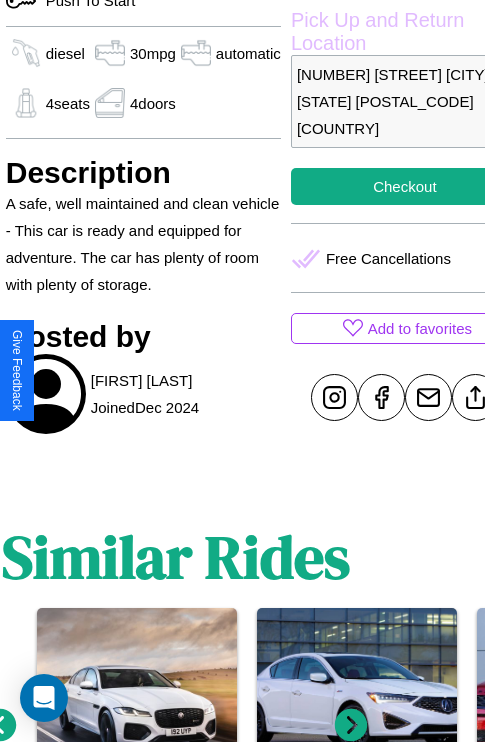 scroll, scrollTop: 669, scrollLeft: 68, axis: both 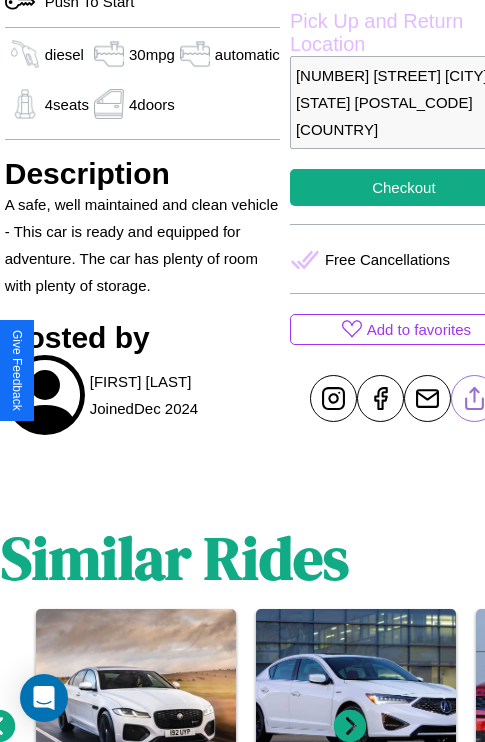 click 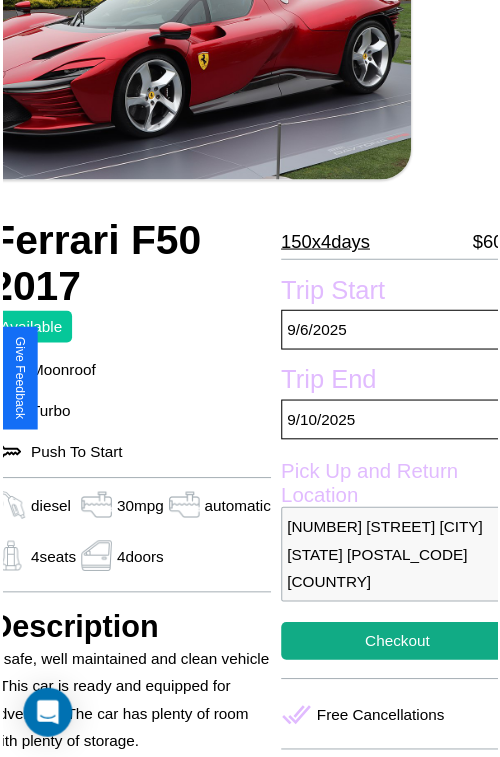 scroll, scrollTop: 180, scrollLeft: 88, axis: both 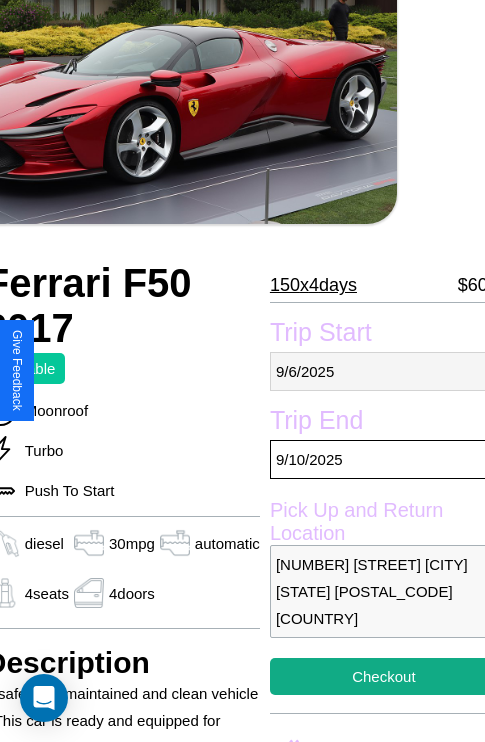 click on "9 / 6 / 2025" at bounding box center [384, 371] 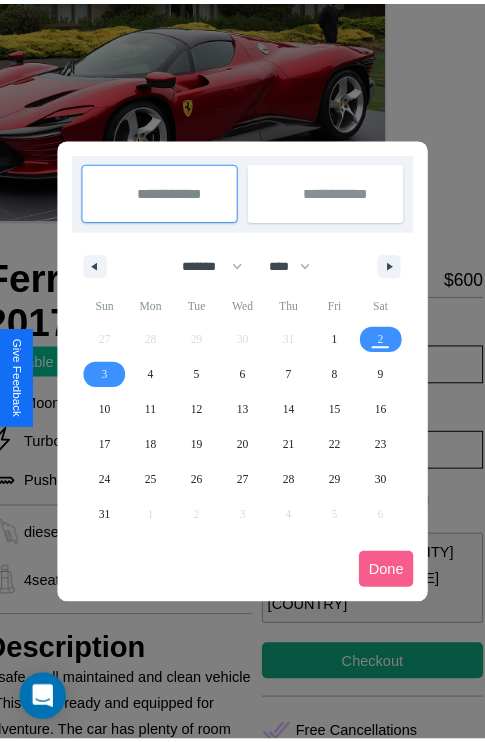 scroll, scrollTop: 0, scrollLeft: 88, axis: horizontal 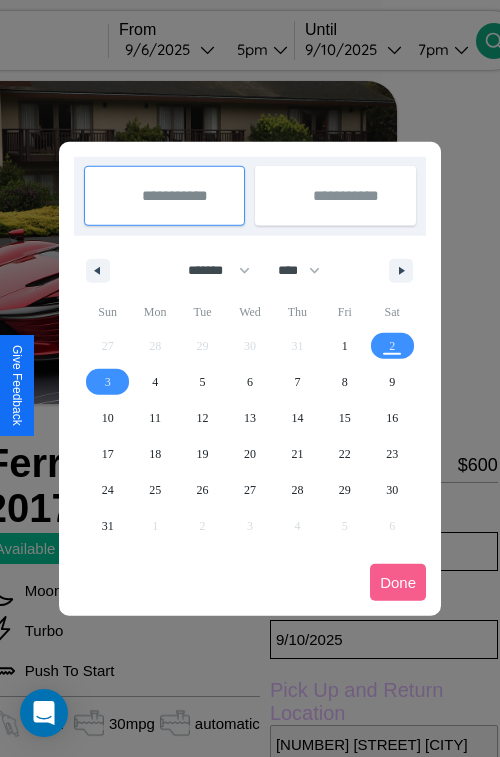 click at bounding box center (250, 378) 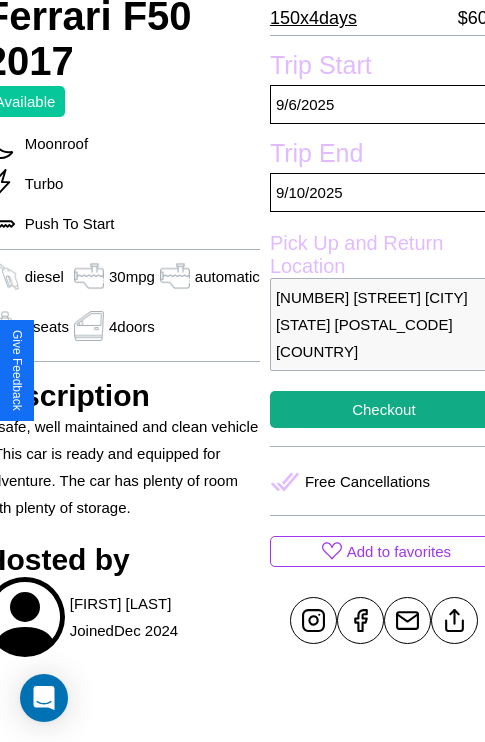 scroll, scrollTop: 458, scrollLeft: 88, axis: both 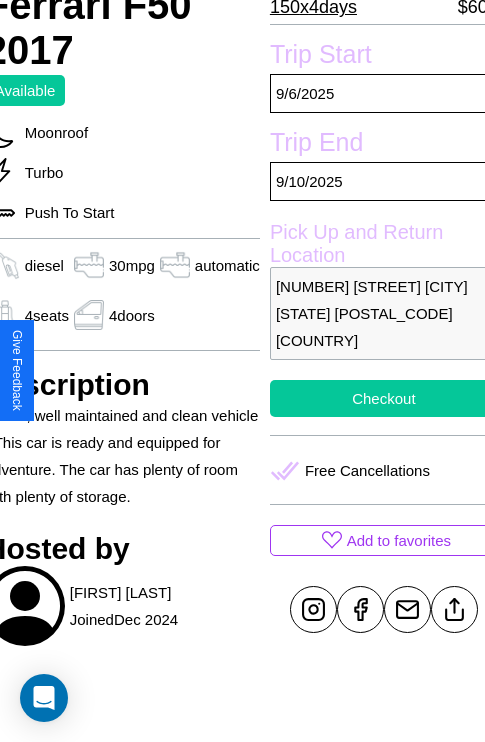 click on "Checkout" at bounding box center (384, 398) 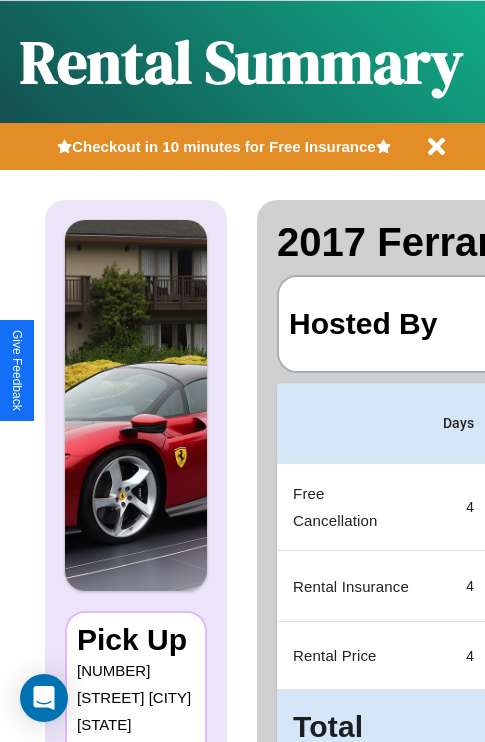 scroll, scrollTop: 0, scrollLeft: 378, axis: horizontal 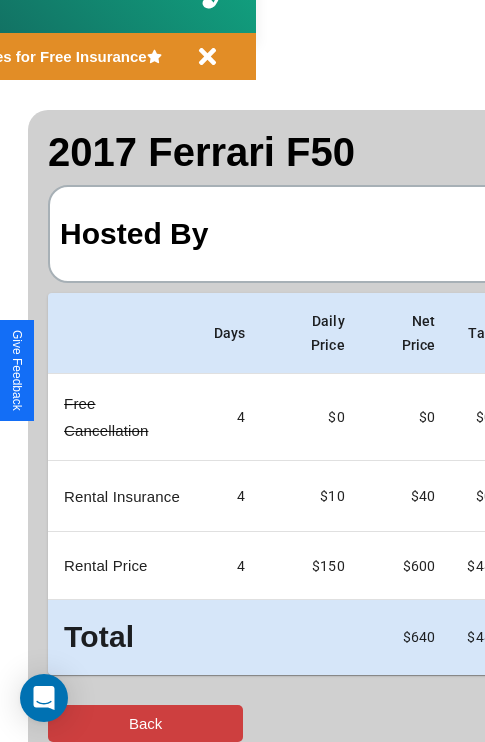 click on "Back" at bounding box center (145, 723) 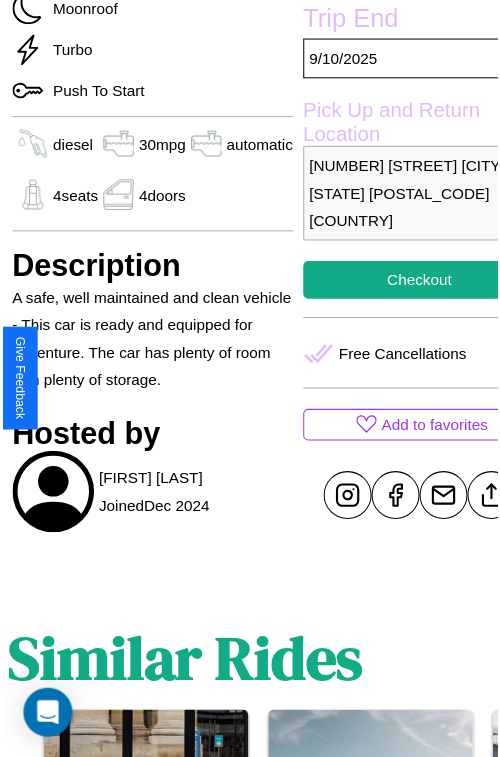 scroll, scrollTop: 600, scrollLeft: 88, axis: both 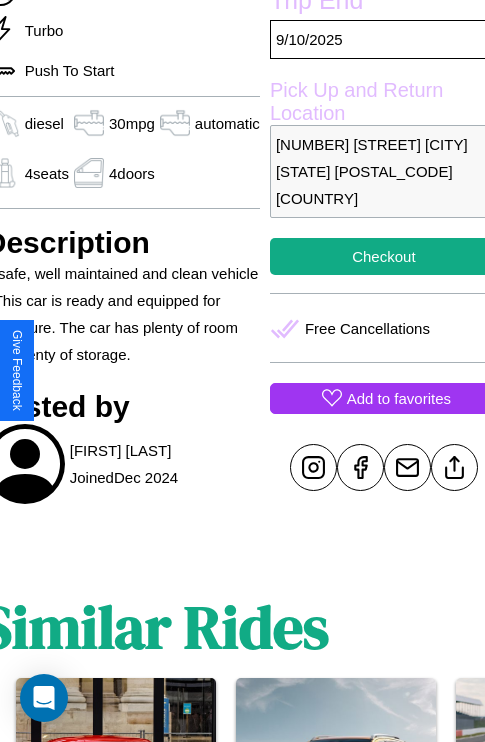 click on "Add to favorites" at bounding box center (399, 398) 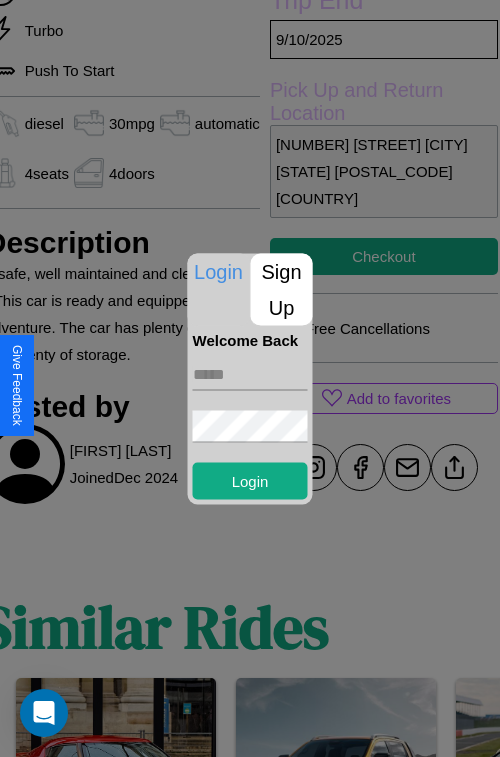 click on "Sign Up" at bounding box center [282, 289] 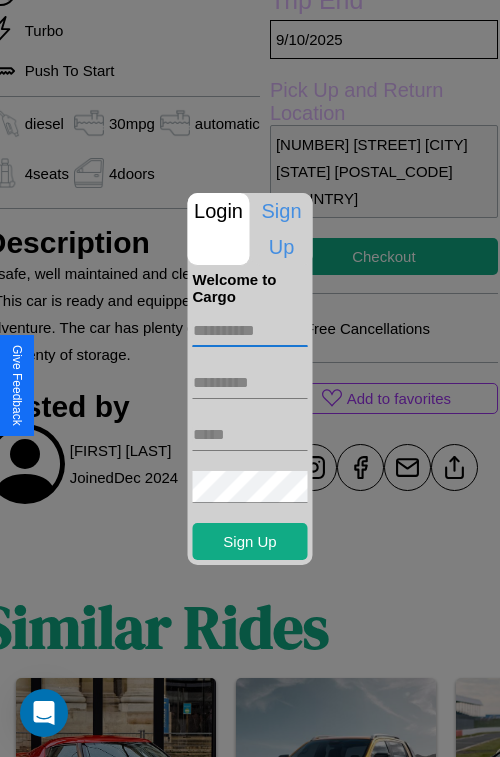 click at bounding box center [250, 331] 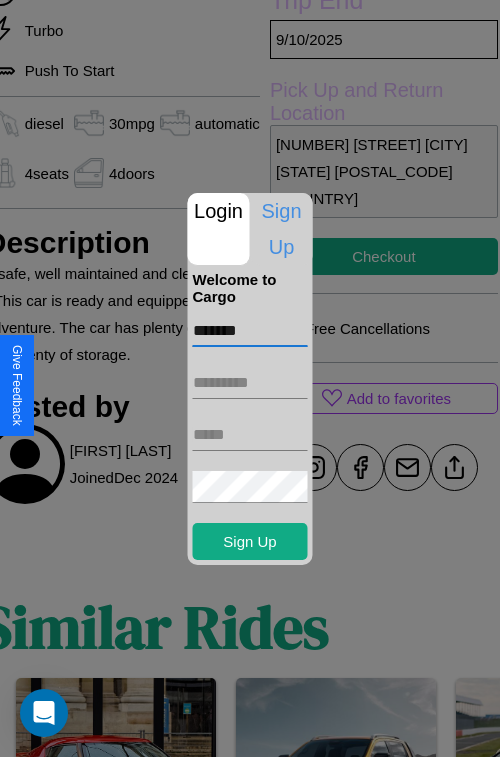type on "*******" 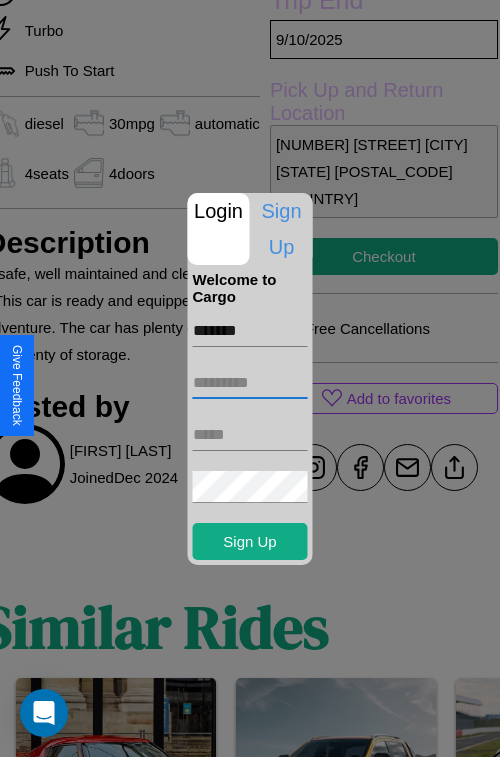 click at bounding box center [250, 383] 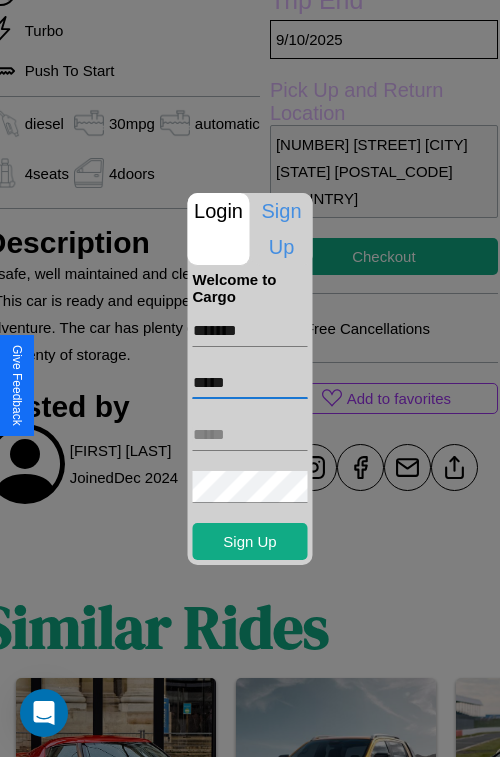 type on "*****" 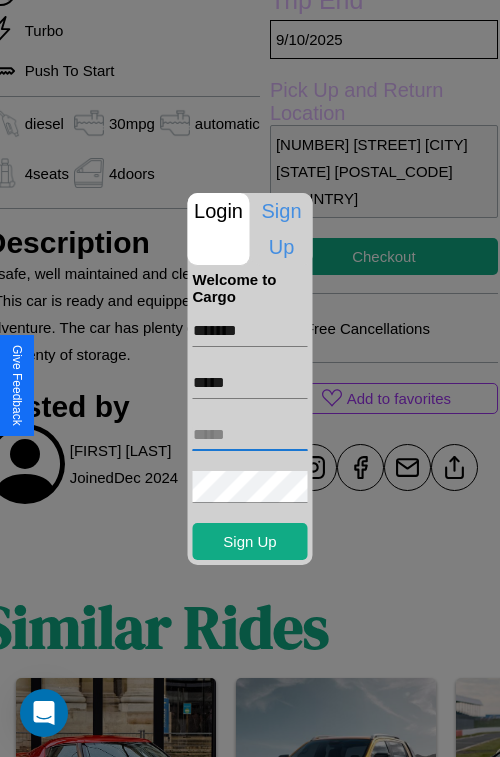 click at bounding box center [250, 435] 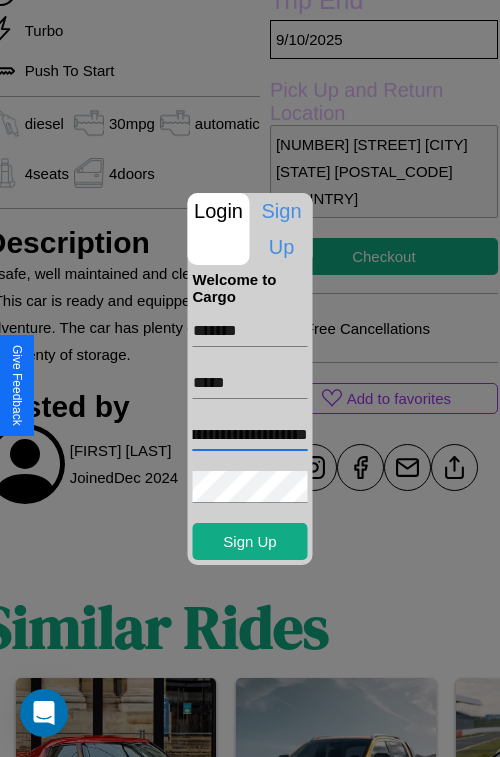 scroll, scrollTop: 0, scrollLeft: 80, axis: horizontal 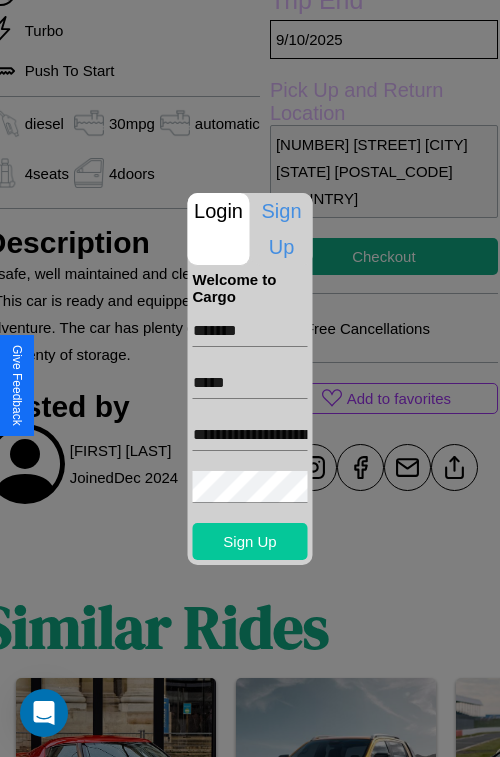 click on "Sign Up" at bounding box center (250, 541) 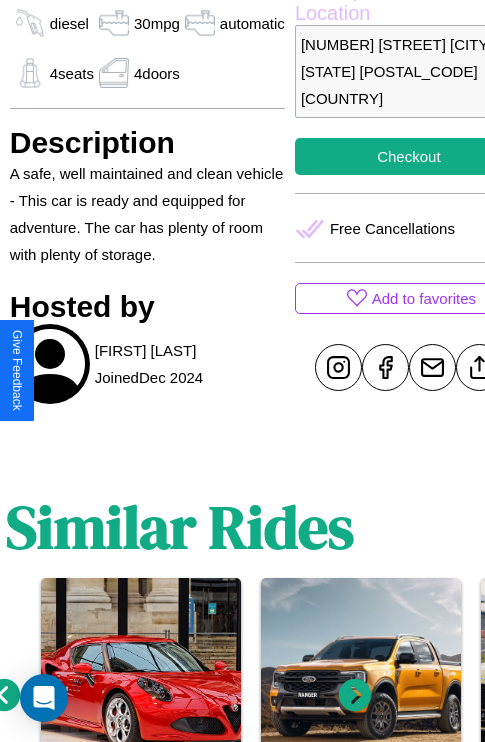 scroll, scrollTop: 827, scrollLeft: 30, axis: both 